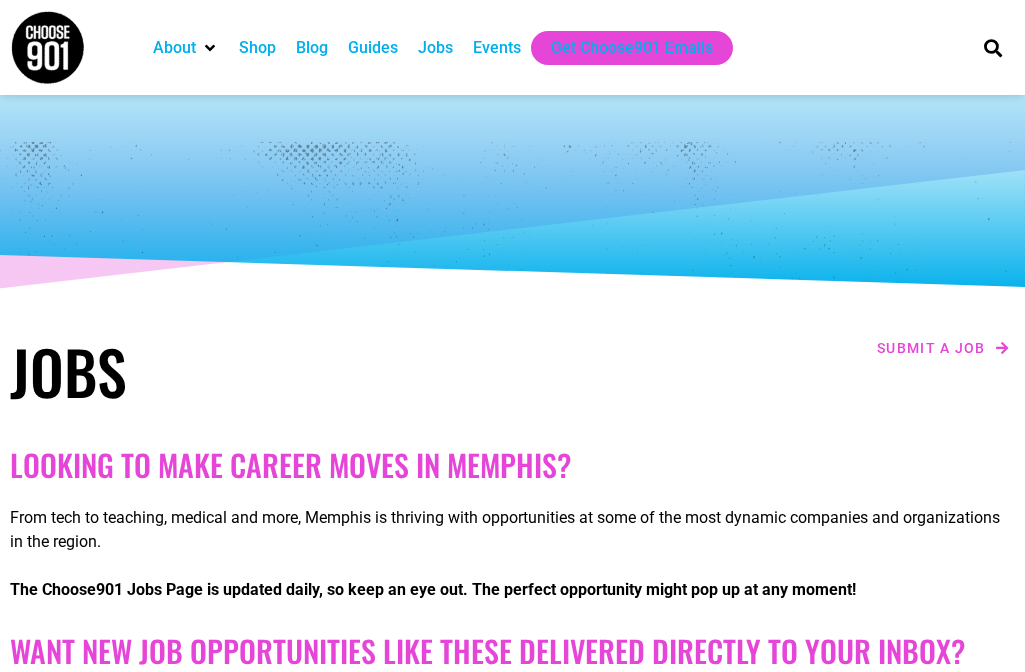 scroll, scrollTop: 218, scrollLeft: 0, axis: vertical 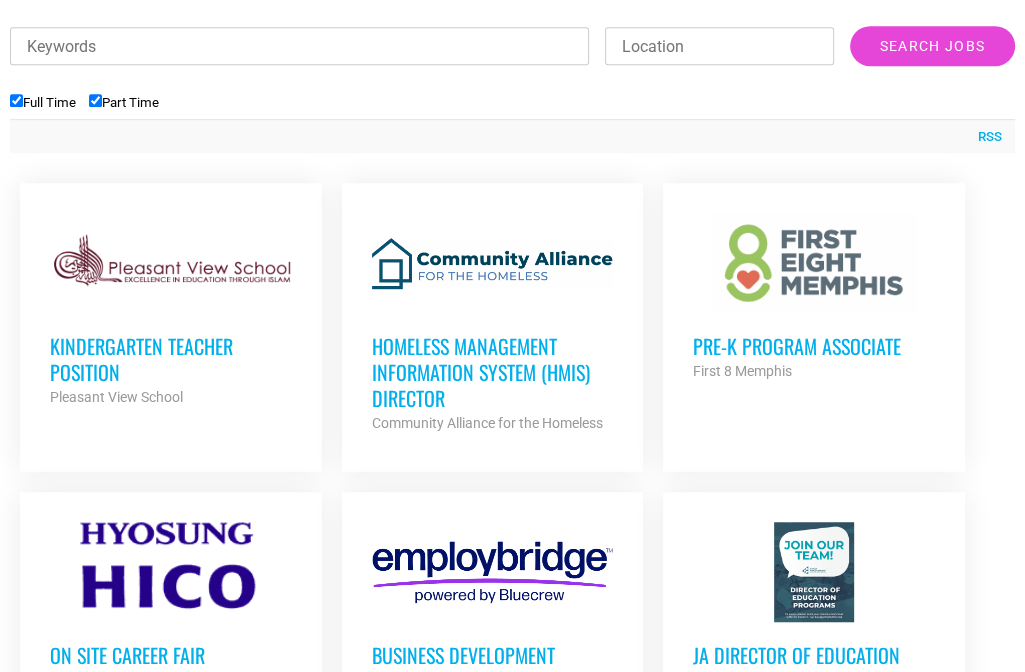 click on "Homeless Management Information System (HMIS) Director" at bounding box center [493, 372] 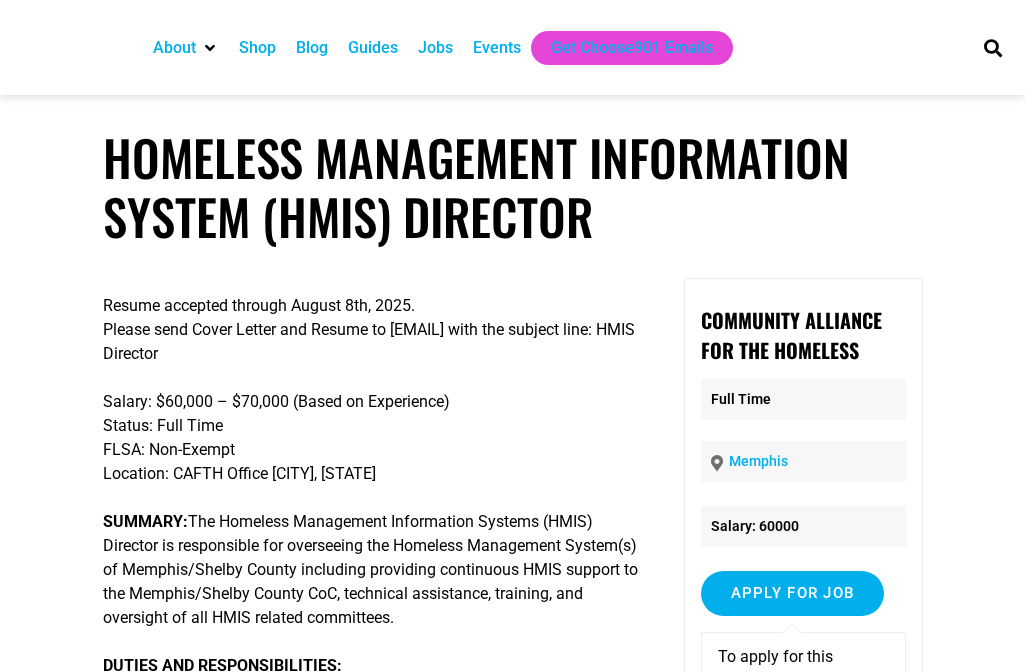 scroll, scrollTop: 0, scrollLeft: 0, axis: both 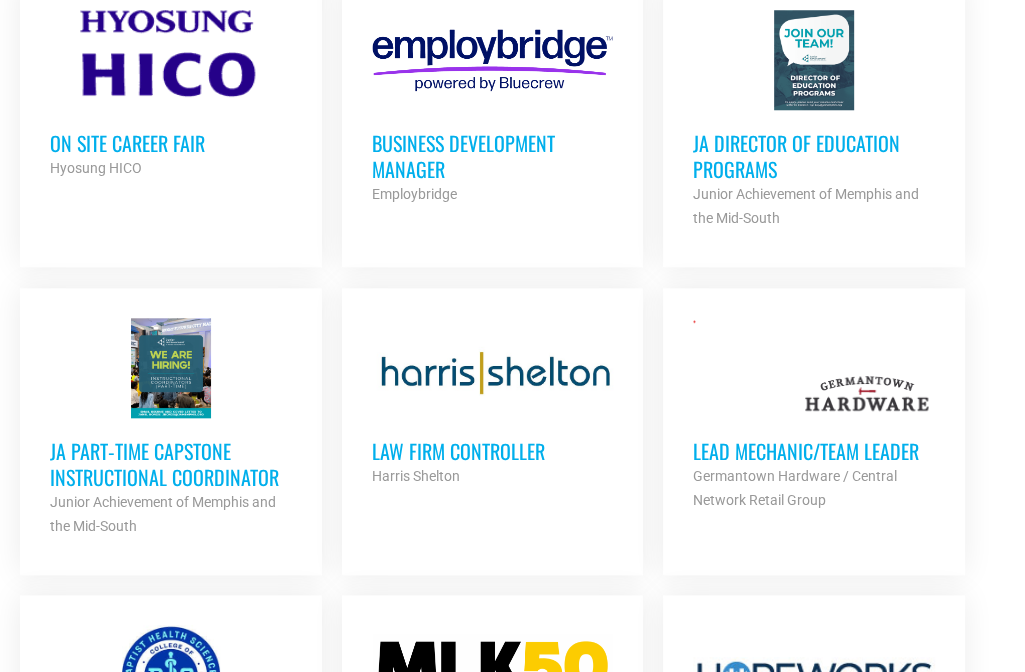 drag, startPoint x: 650, startPoint y: 499, endPoint x: 620, endPoint y: 500, distance: 30.016663 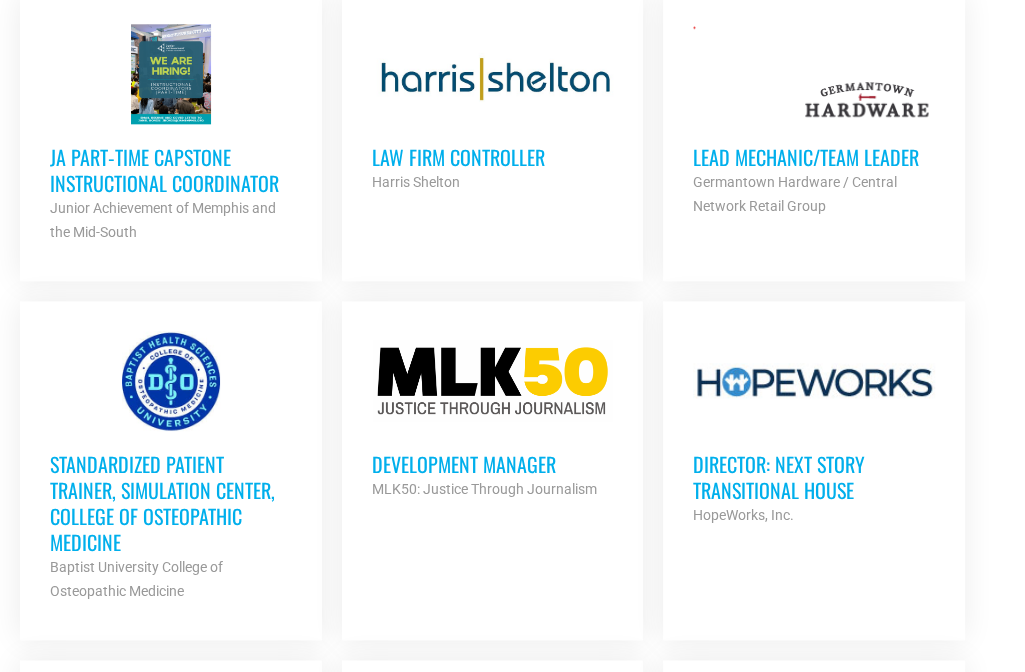scroll, scrollTop: 1563, scrollLeft: 0, axis: vertical 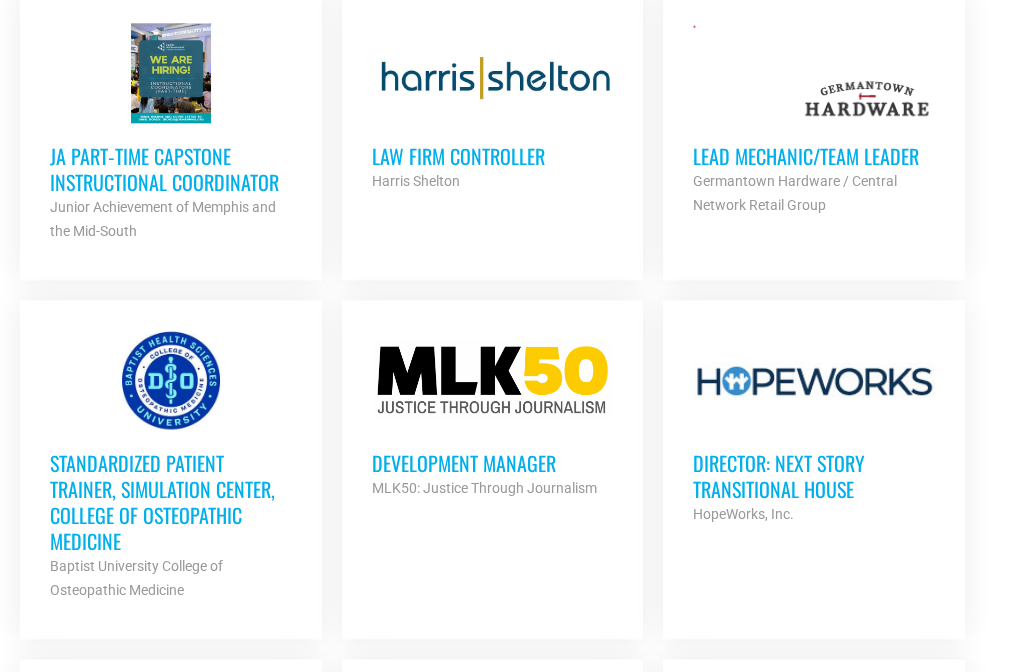 click on "Director: Next Story Transitional House" at bounding box center (814, 476) 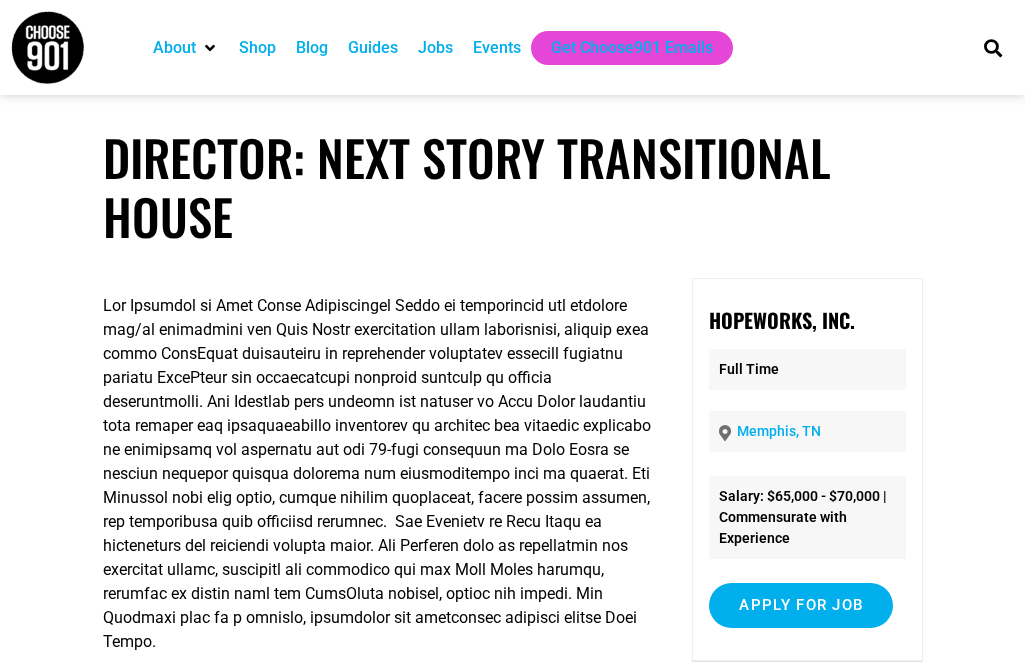 scroll, scrollTop: 0, scrollLeft: 0, axis: both 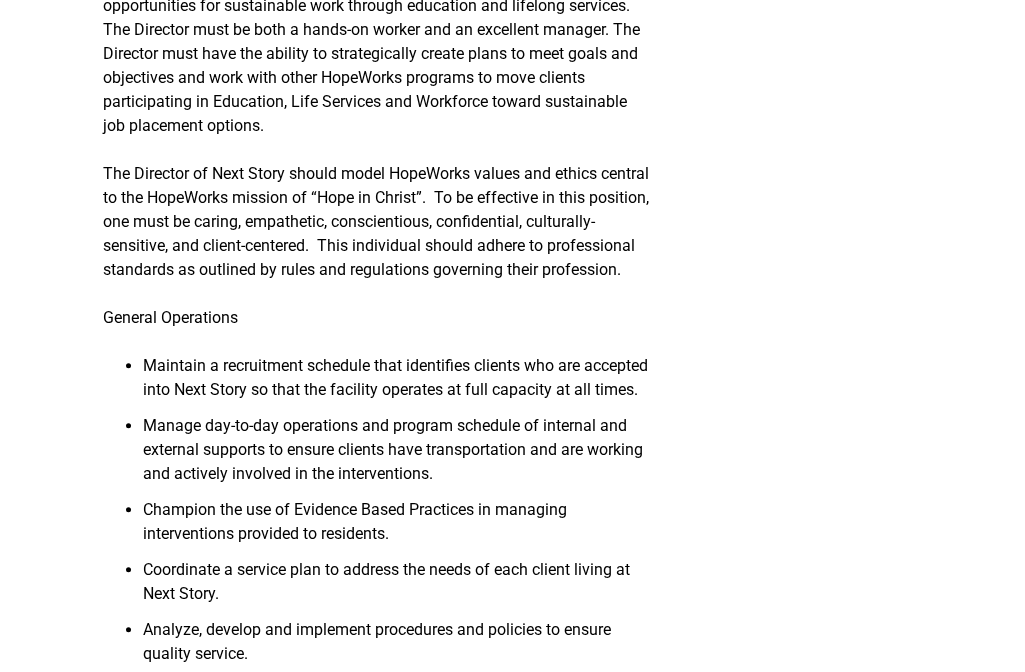 click on "Manage day-to-day operations and program schedule of internal and external supports to ensure clients have transportation and are working and actively involved in the interventions." at bounding box center (397, 456) 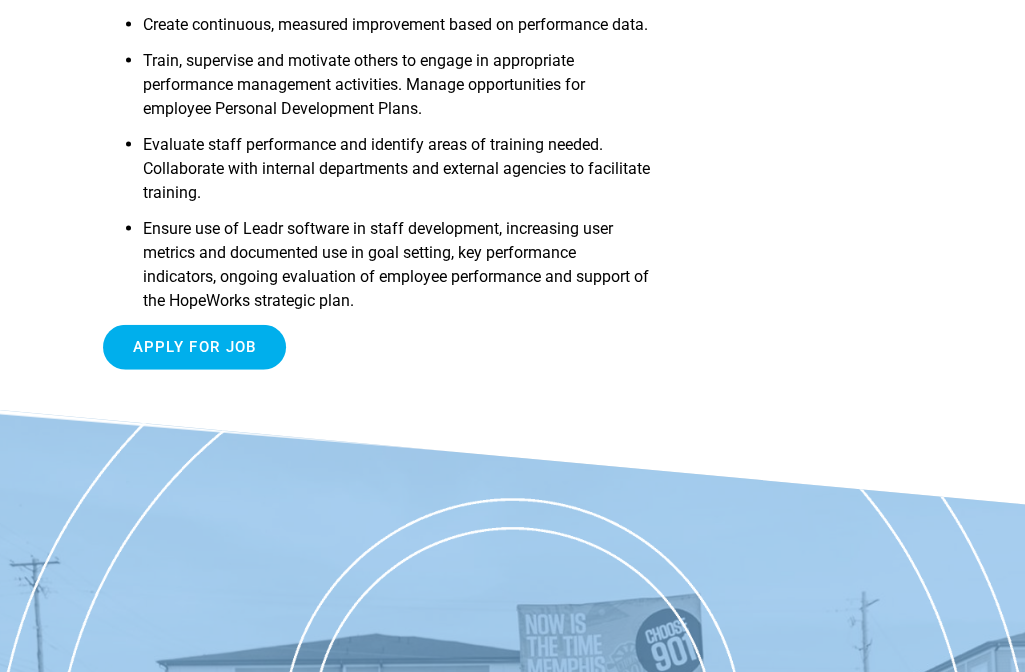 scroll, scrollTop: 2902, scrollLeft: 0, axis: vertical 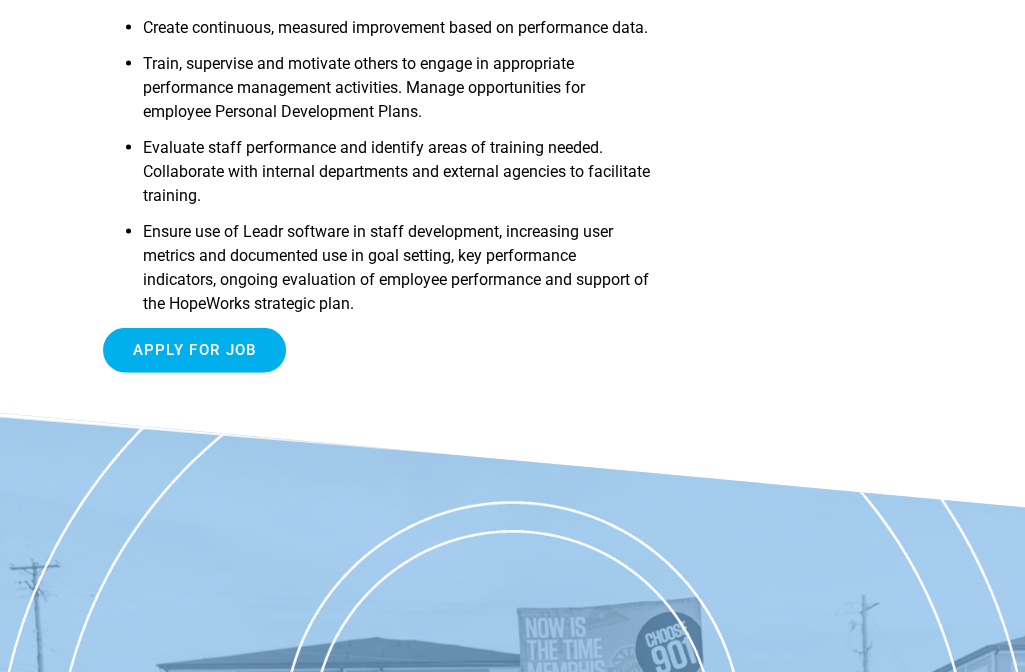 click on "The Director of Next Story is a member of HopeWorks leadership team and serves as a strategic partner in planning and implementing the future vision for the HopeWorks mission of providing hope in Jesus Christ and opportunities for sustainable work through education and lifelong services. The Director must be both a hands-on worker and an excellent manager. The Director must have the ability to strategically create plans to meet goals and objectives and work with other HopeWorks programs to move clients participating in Education, Life Services and Workforce toward sustainable job placement options.
The Director of Next Story should model HopeWorks values and ethics central to the HopeWorks mission of “Hope in Christ”.  To be effective in this position, one must be caring, empathetic, conscientious, confidential, culturally-sensitive, and client-centered.  This individual should adhere to professional standards as outlined by rules and regulations governing their profession." at bounding box center [513, -1106] 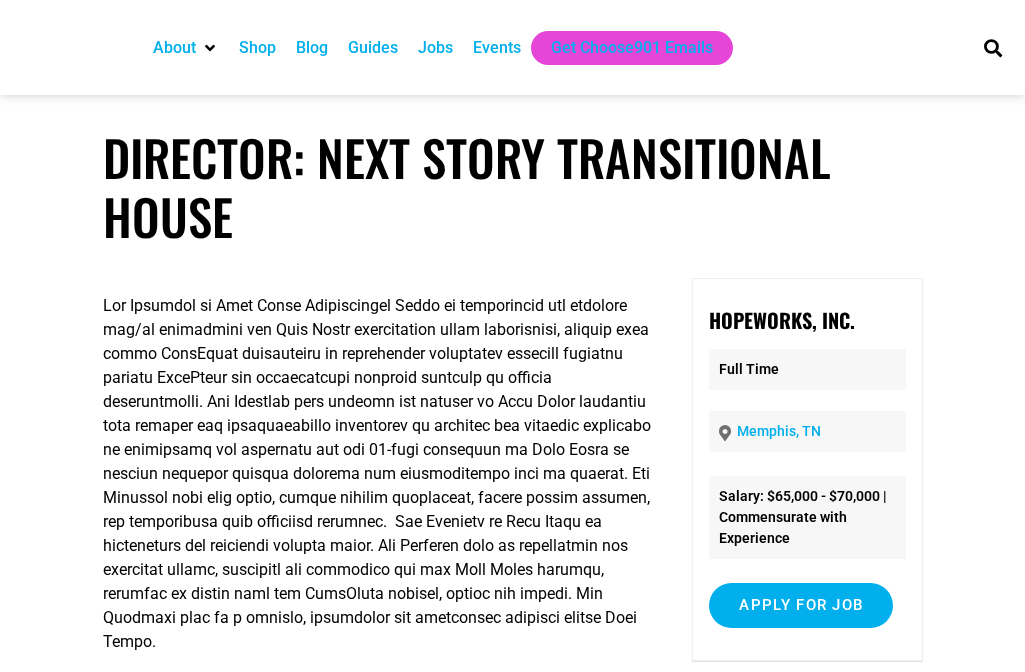 scroll, scrollTop: 2974, scrollLeft: 0, axis: vertical 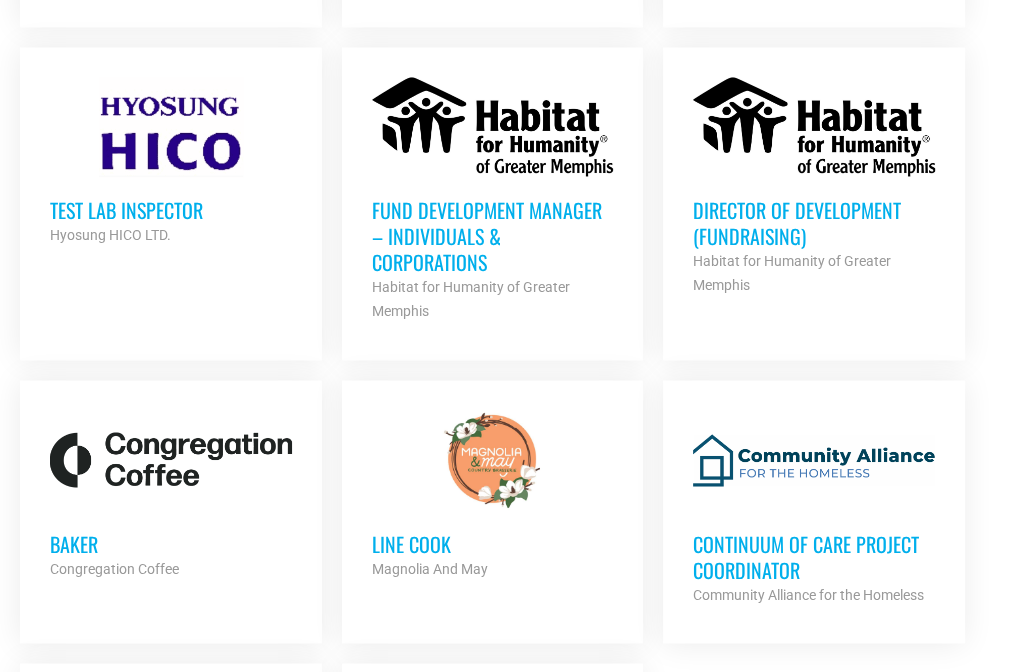 click on "Director of Development (Fundraising)" at bounding box center (814, 223) 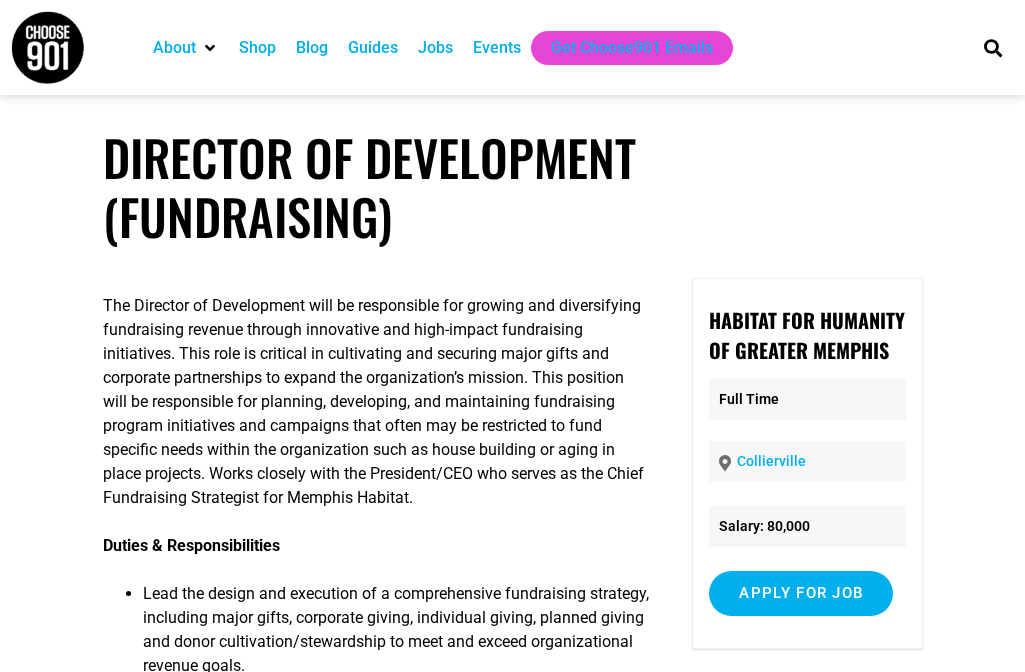 scroll, scrollTop: 0, scrollLeft: 0, axis: both 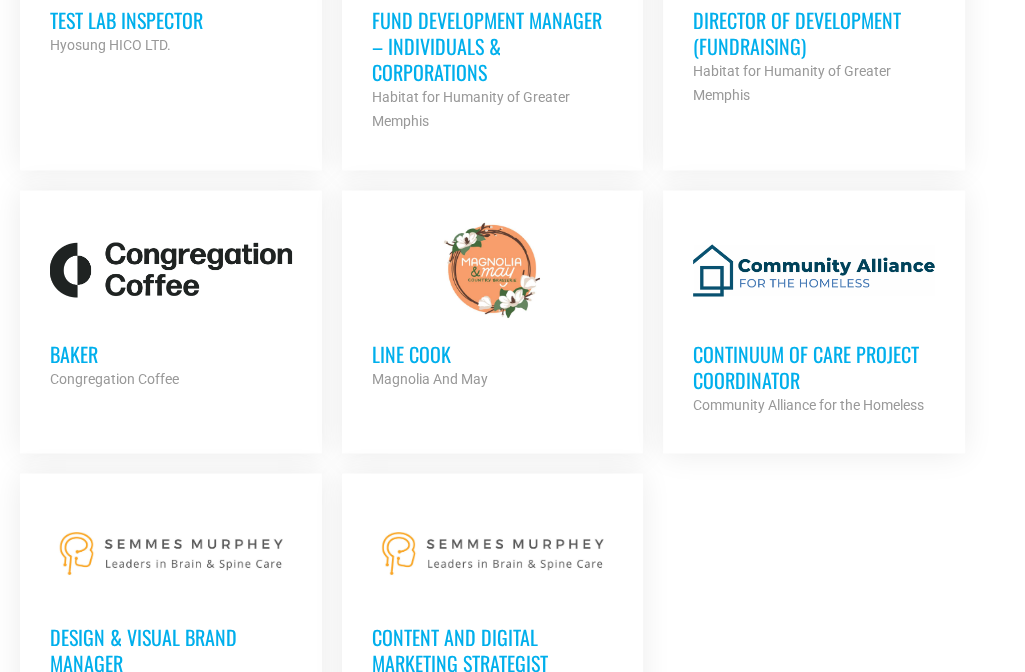 click on "Continuum of Care Project Coordinator" at bounding box center (814, 366) 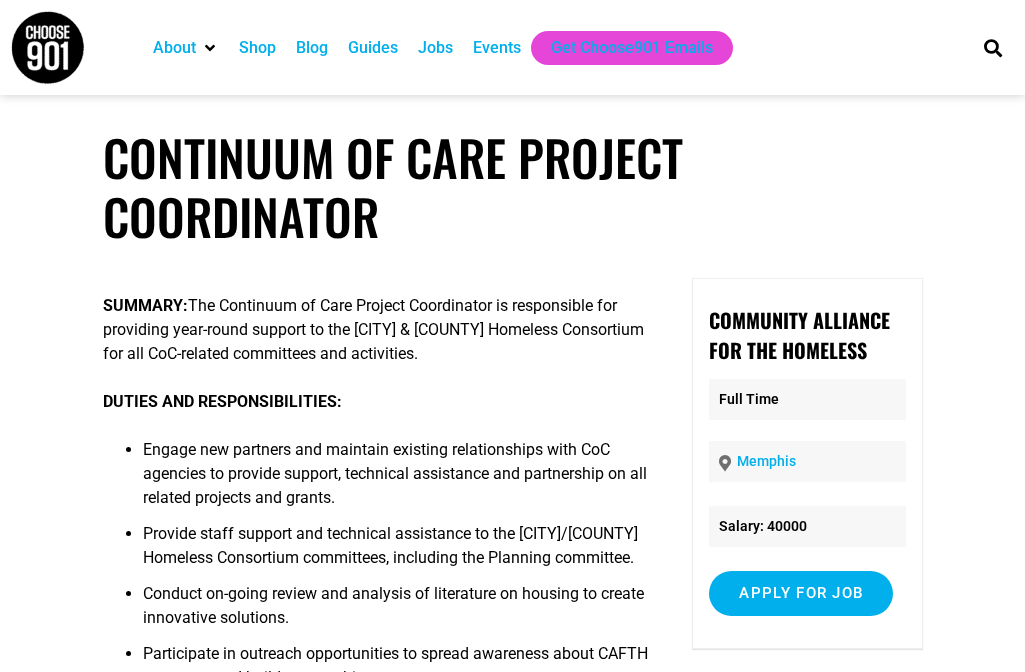 scroll, scrollTop: 0, scrollLeft: 0, axis: both 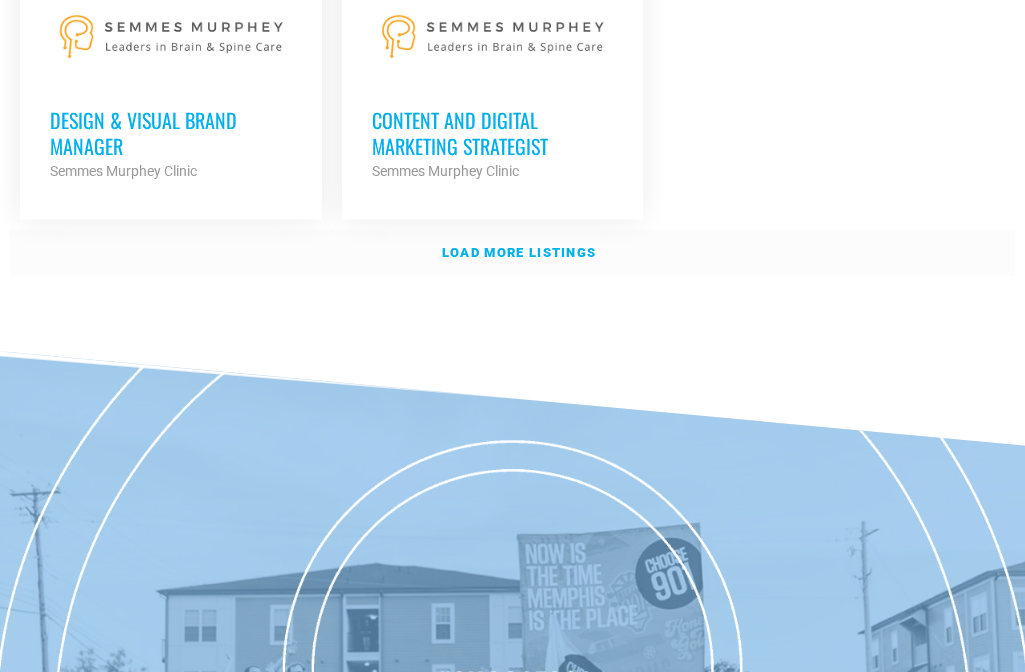 click on "Load more listings" at bounding box center [519, 252] 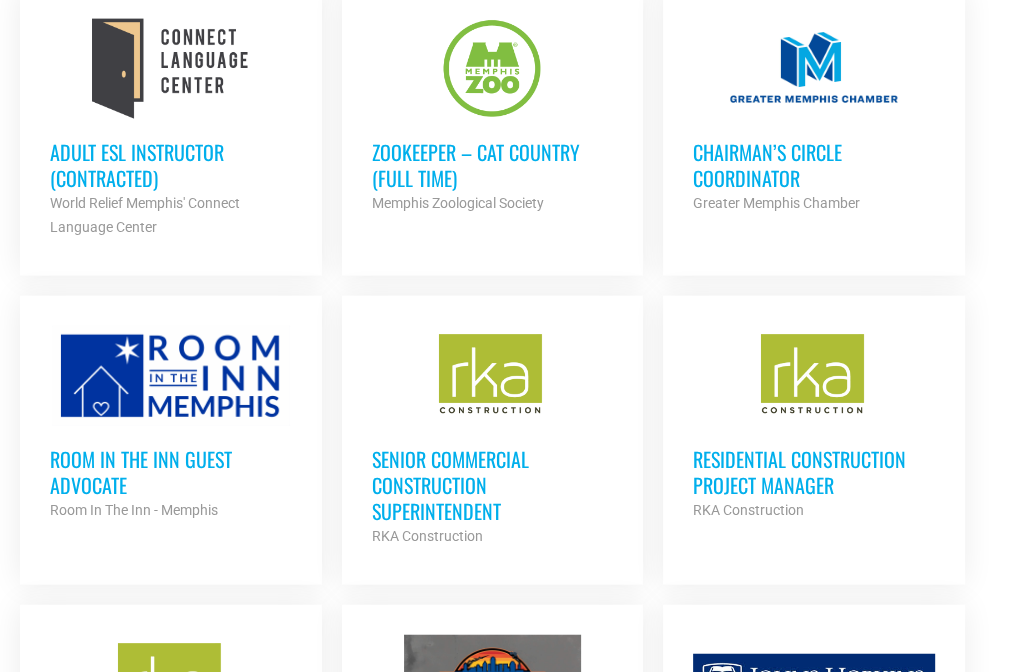 scroll, scrollTop: 3132, scrollLeft: 0, axis: vertical 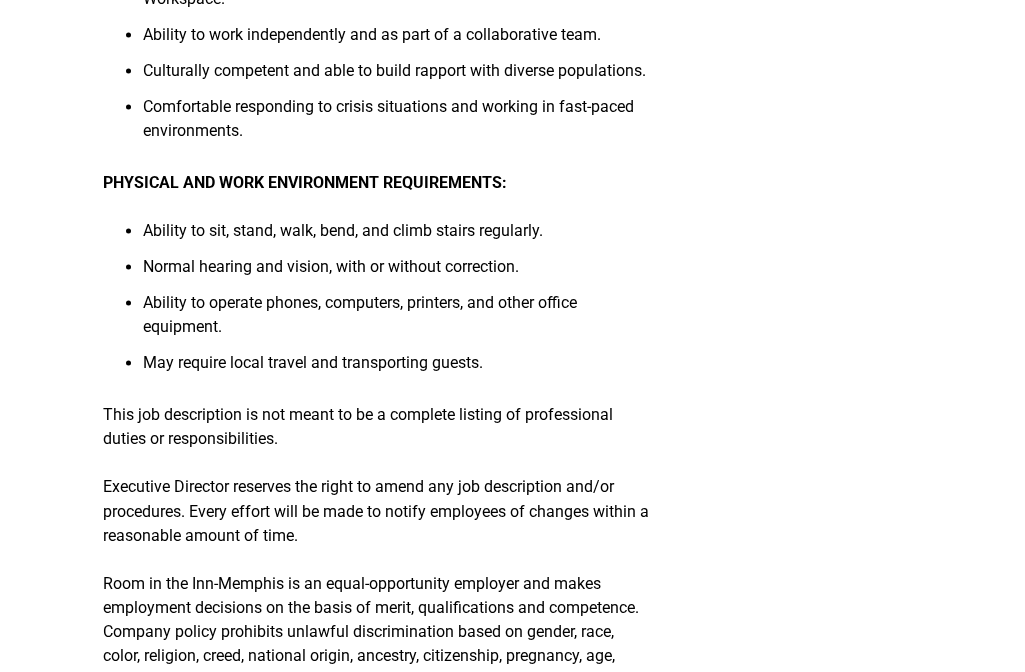 click on "May require local travel and transporting guests." at bounding box center (397, 369) 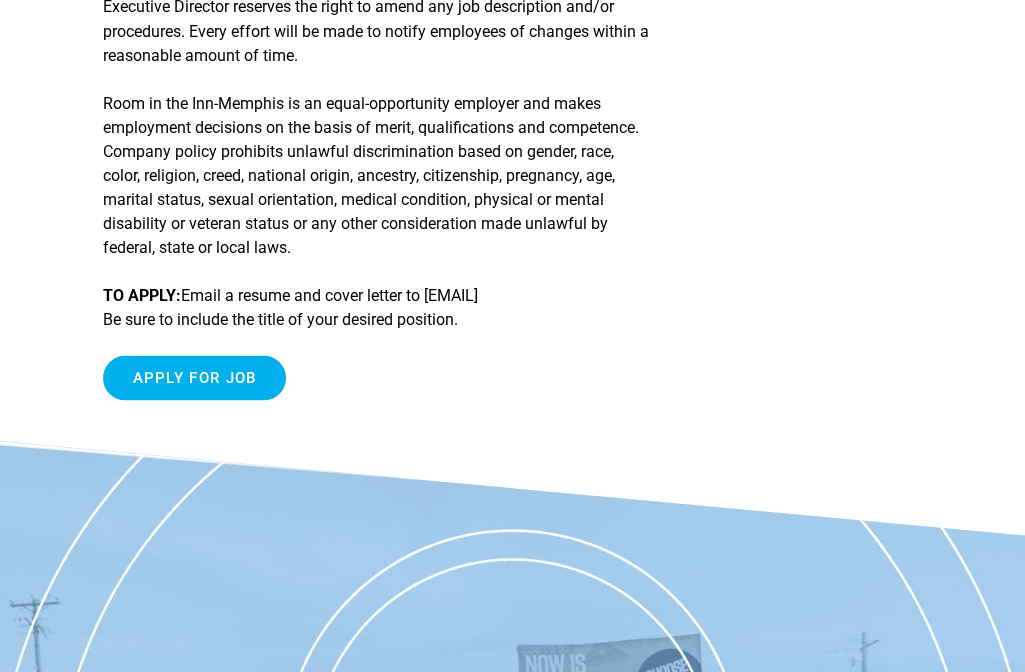 scroll, scrollTop: 2548, scrollLeft: 0, axis: vertical 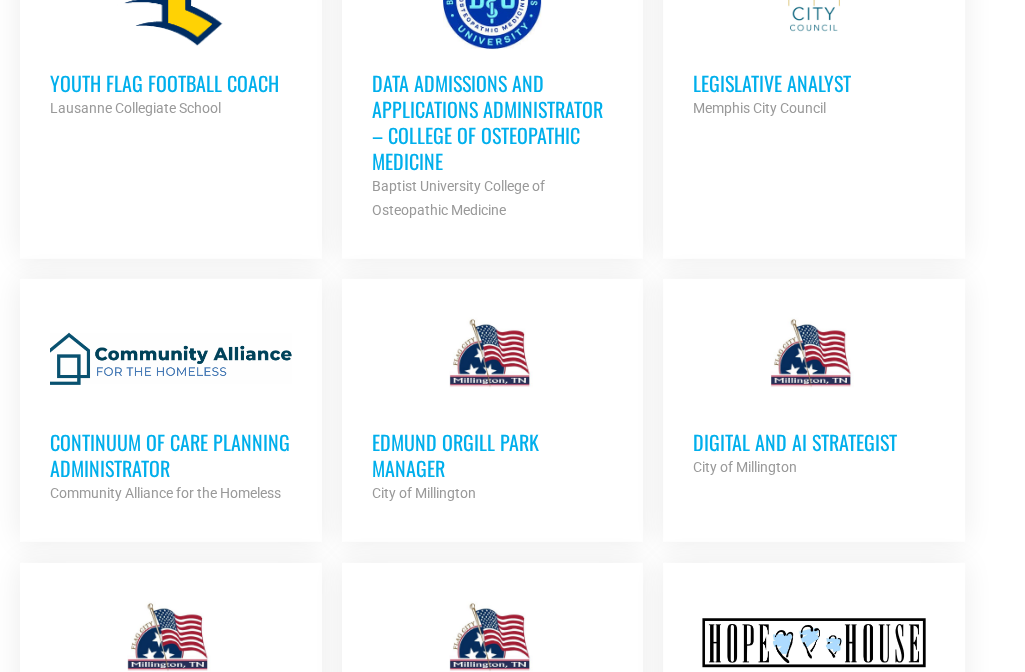 click on "Kindergarten Teacher Position
Pleasant View School
Partner Org
Full Time
Homeless Management Information System (HMIS) Director
Community Alliance for the Homeless
Partner Org
Full Time
Pre-K Program Associate
First 8 Memphis
Partner Org
Full Time
On Site Career Fair
Hyosung HICO
Partner Org
Full Time
Business Development Manager
Employbridge
Partner Org
Full Time" at bounding box center [512, -1040] 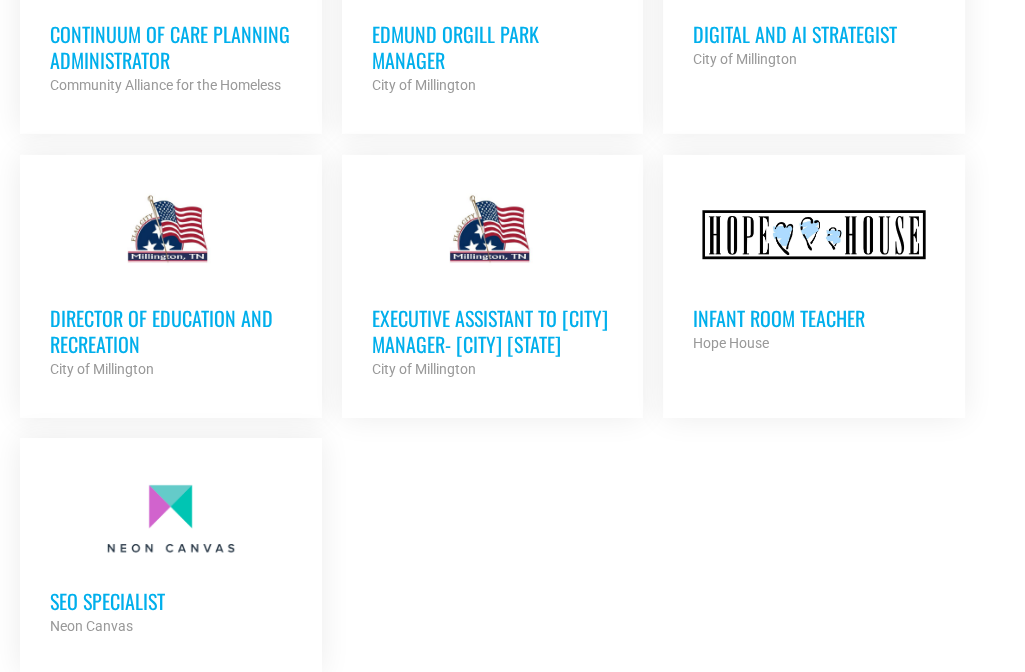 scroll, scrollTop: 4536, scrollLeft: 0, axis: vertical 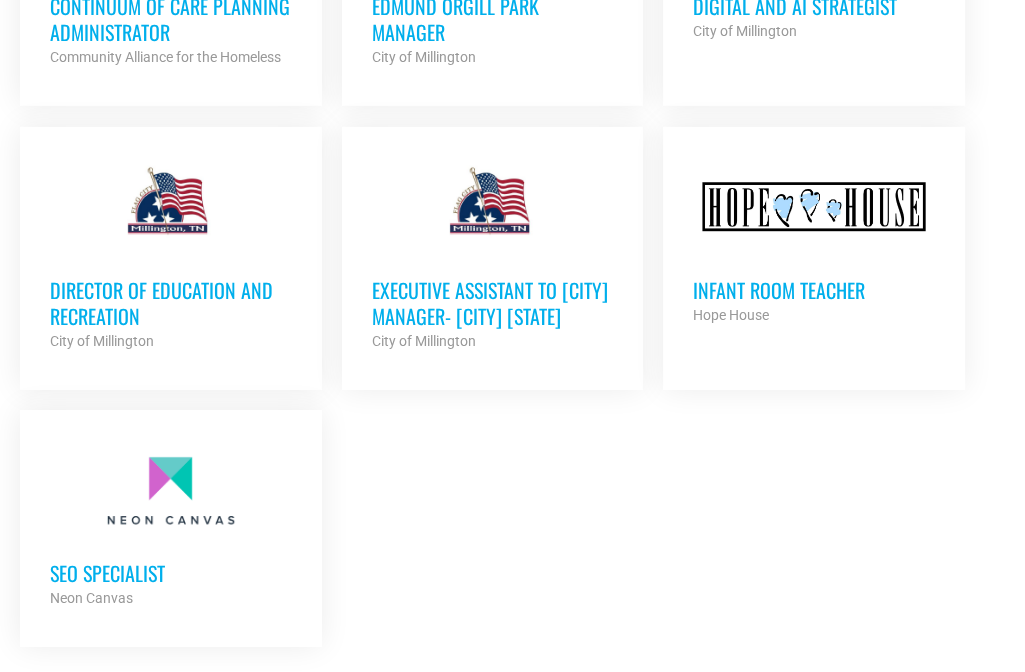 click on "Executive Assistant to City Manager- Millington Tennessee" at bounding box center [493, 303] 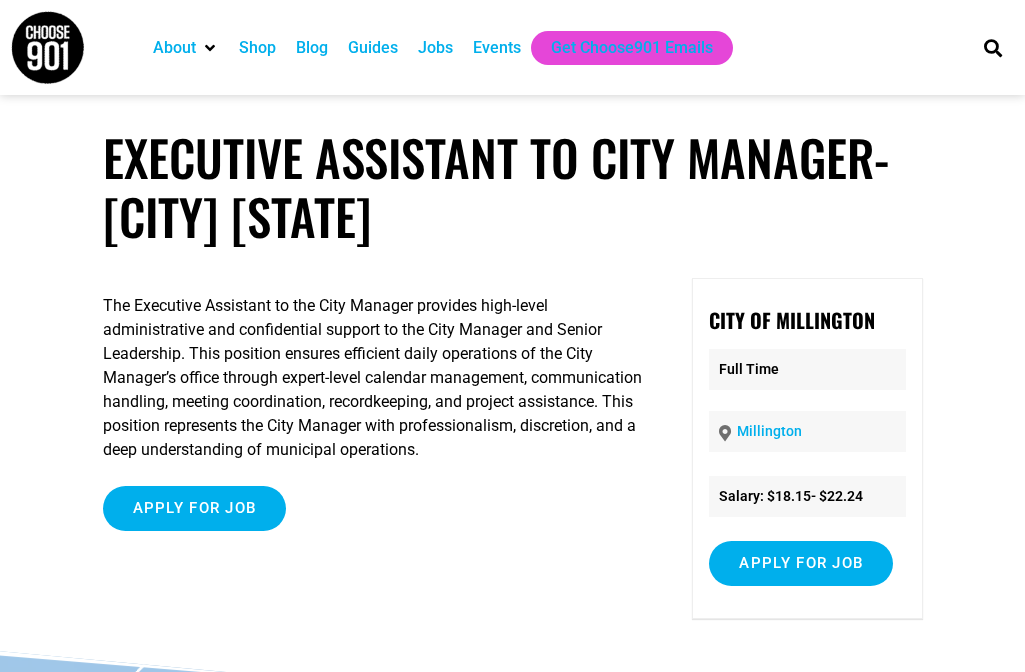 scroll, scrollTop: 0, scrollLeft: 0, axis: both 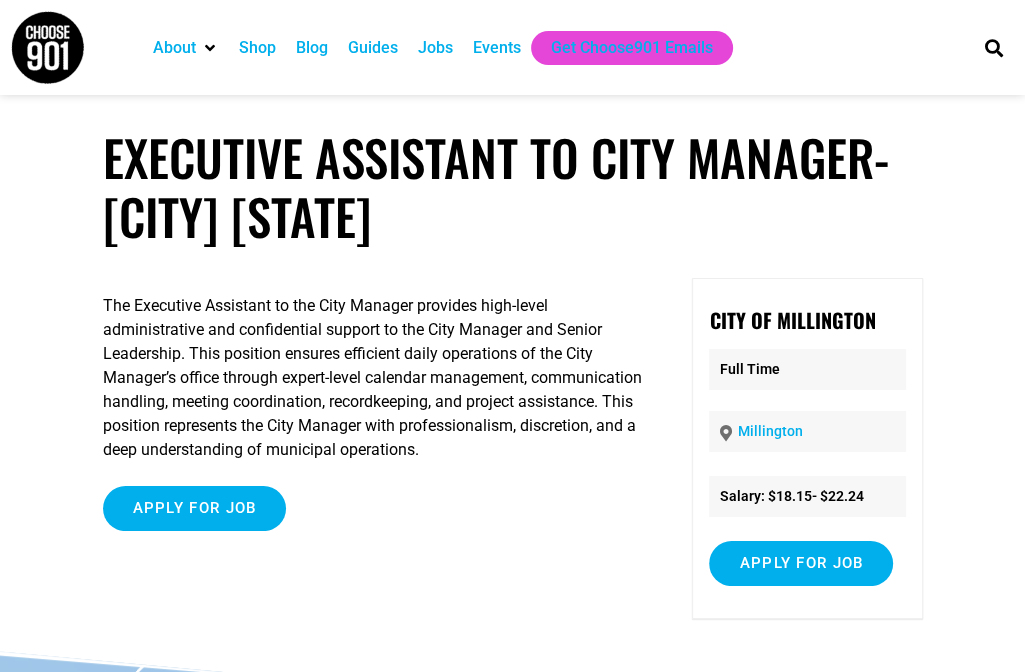 click on "The Executive Assistant to the City Manager provides high-level administrative and confidential support to the City Manager and Senior Leadership. This position ensures efficient daily operations of the City Manager’s office through expert-level calendar management, communication handling, meeting coordination, recordkeeping, and project assistance. This position represents the City Manager with professionalism, discretion, and a deep understanding of municipal operations." at bounding box center [377, 378] 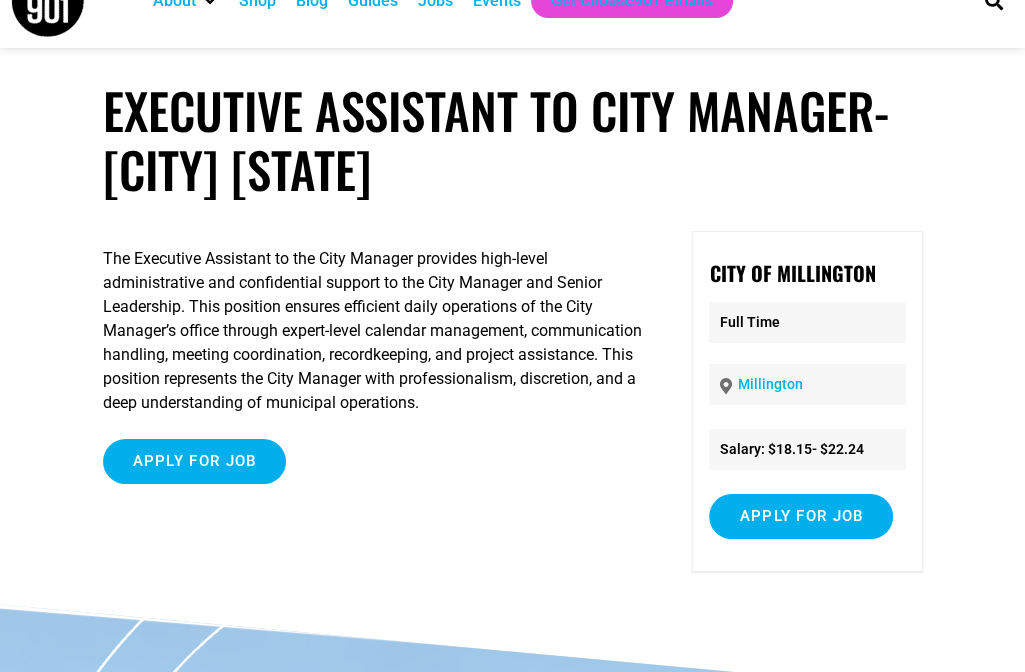 scroll, scrollTop: 48, scrollLeft: 0, axis: vertical 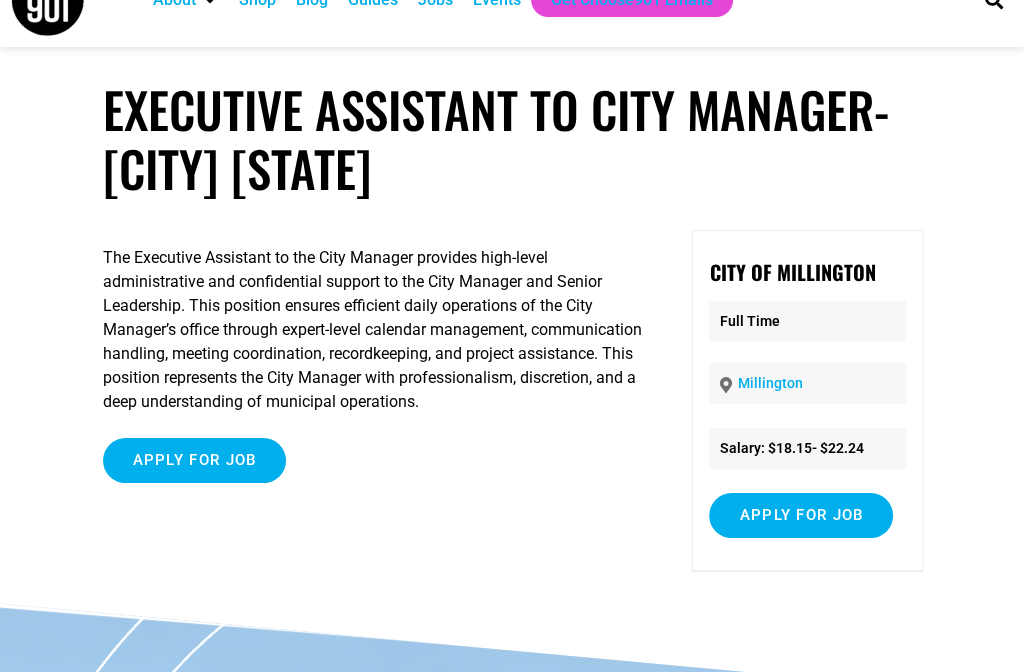 click on "Apply for job
To apply for this job please visit  www.[STATE]tn.gov ." at bounding box center (377, 460) 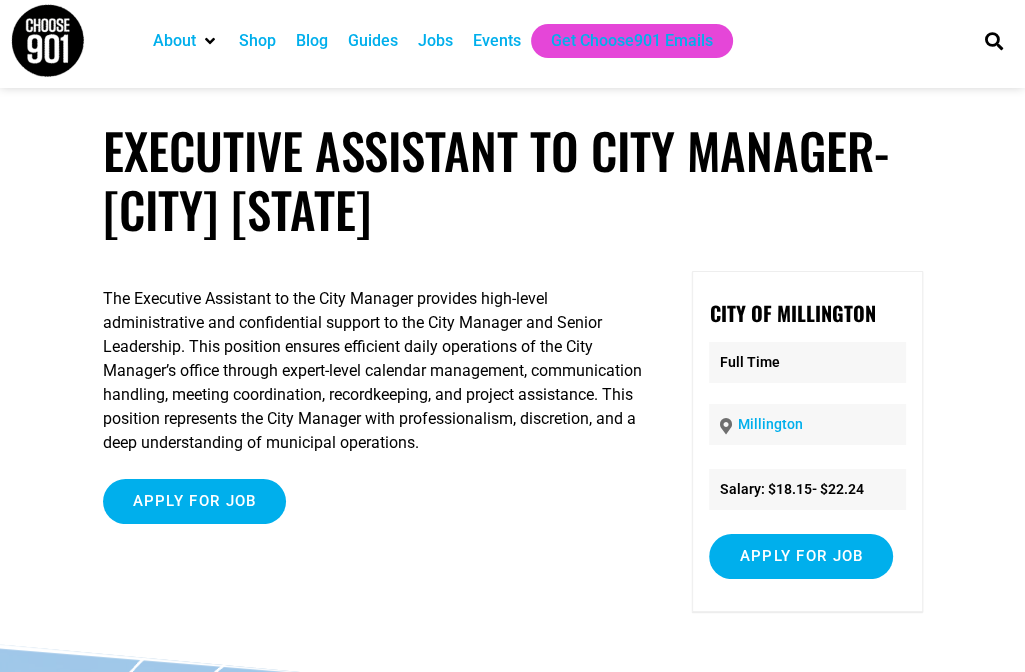 scroll, scrollTop: 0, scrollLeft: 0, axis: both 